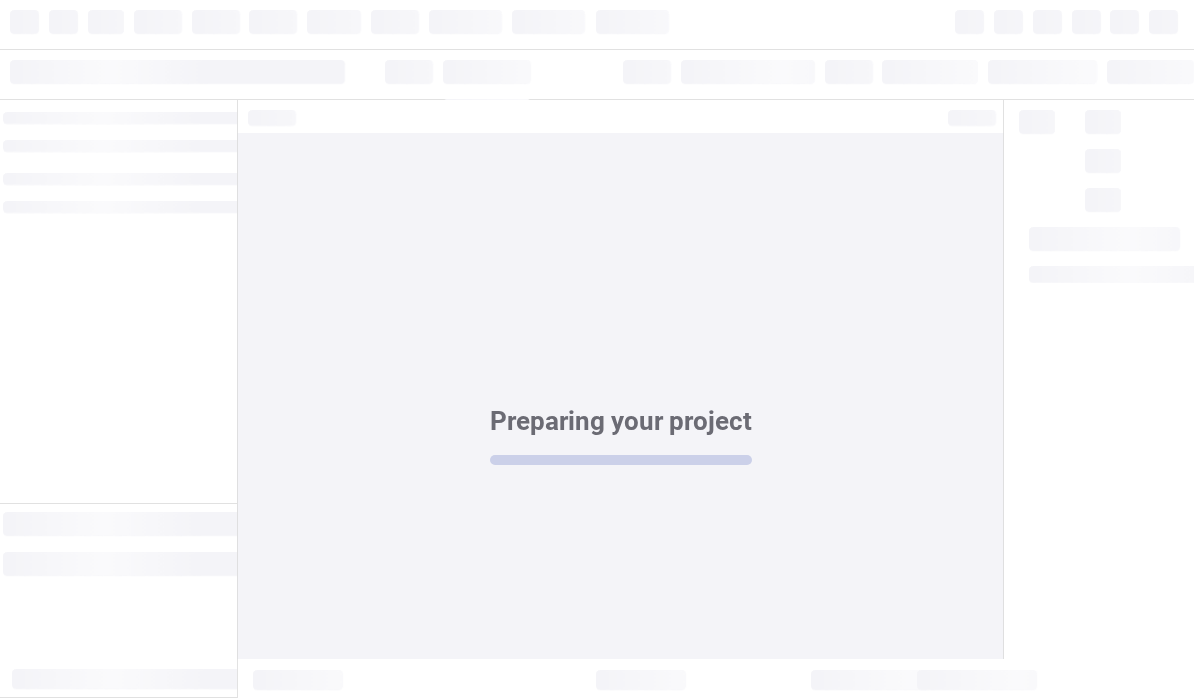 scroll, scrollTop: 0, scrollLeft: 0, axis: both 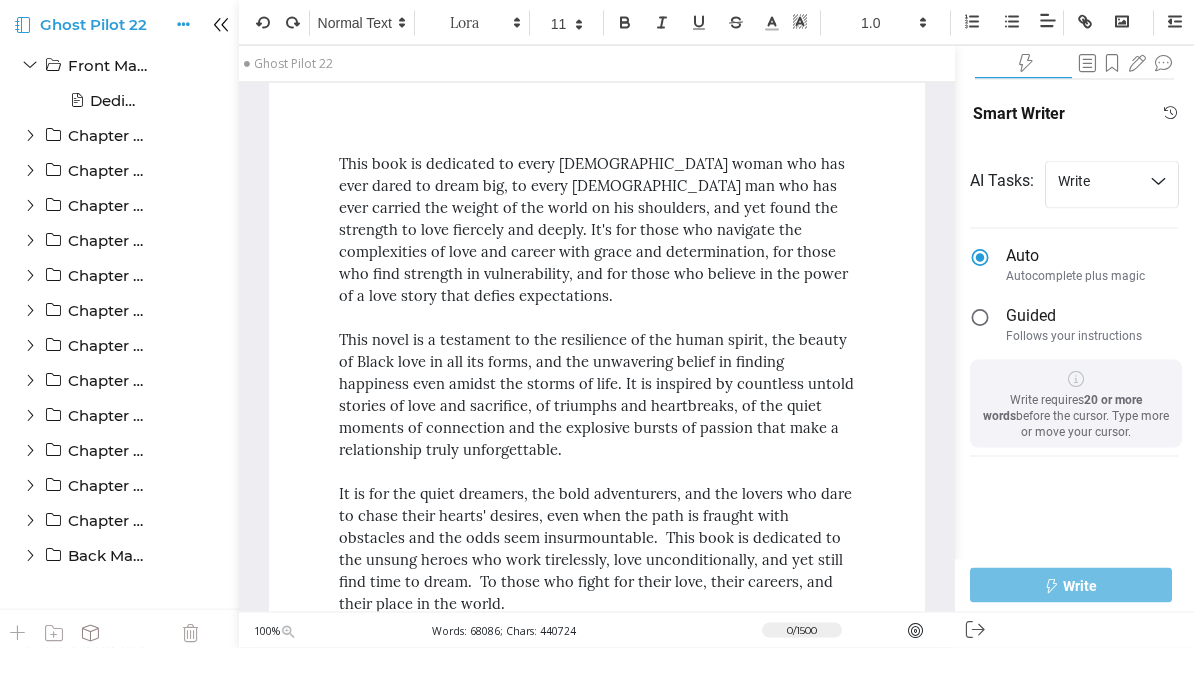 click on "This book is dedicated to every [DEMOGRAPHIC_DATA] woman who has ever dared to dream big, to every [DEMOGRAPHIC_DATA] man who has ever carried the weight of the world on his shoulders, and yet found the strength to love fiercely and deeply. It's for those who navigate the complexities of love and career with grace and determination, for those who find strength in vulnerability, and for those who believe in the power of a love story that defies expectations. This novel is a testament to the resilience of the human spirit, the beauty of Black love in all its forms, and the unwavering belief in finding happiness even amidst the storms of life. It is inspired by countless untold stories of love and sacrifice, of triumphs and heartbreaks, of the quiet moments of connection and the explosive bursts of passion that make a relationship truly unforgettable." at bounding box center [597, 577] 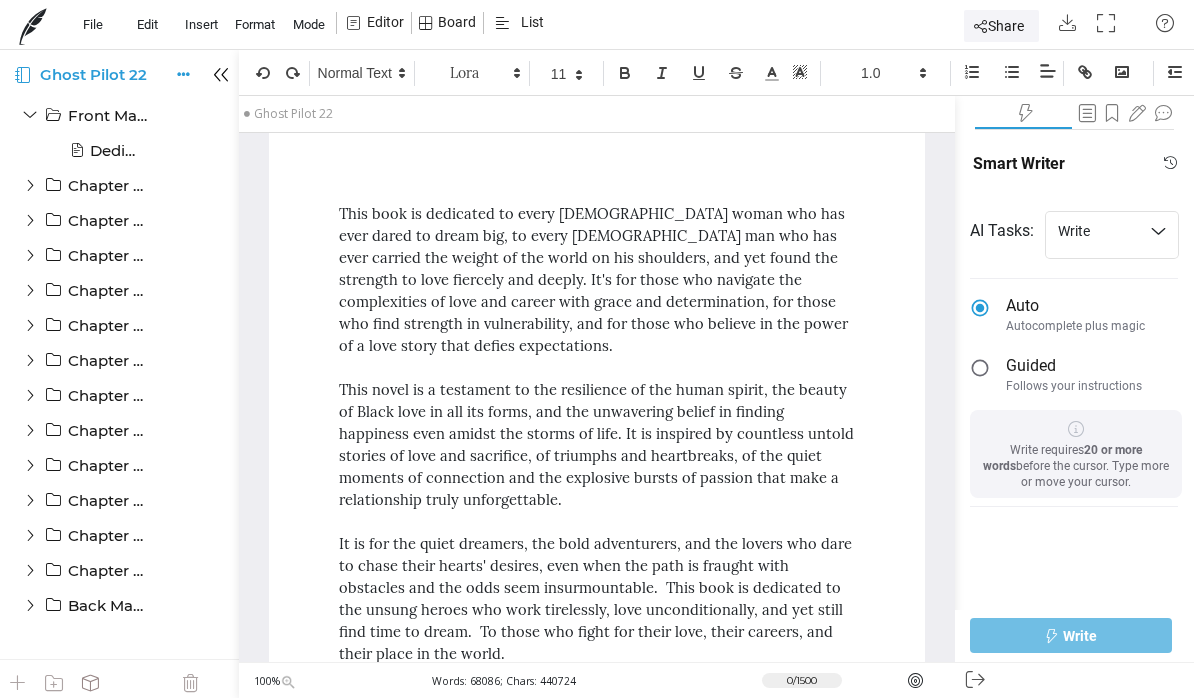 click on "Notifications   26   Home   Templates   Starred   Shared with you   All your folders   Trash      Discord community File Edit Insert Format Mode  Editor   Board   List   Share  Are you sure you want permanently delete this project and all of its associated content? yes  no Ghost Pilot 22 Are you sure you want to delete? Delete Cancel Front Matter   Front Matter Dedication   Dedication Chapter 1: First Flight   Chapter 1: First Flight Chapter 2:  Distance and Deception   Chapter 2:  Distance and Deception Chapter 3:  Secret Rendezvous   Chapter 3:  Secret Rendezvous Chapter 4:  Professional Perils   Chapter 4:  Professional Perils Chapter 5:  Testing Boundaries   Chapter 5:  Testing Boundaries Chapter 6:  Facing the Music   Chapter 6:  Facing the Music Chapter 7:  Sacrifice and Compromise   Chapter 7:  Sacrifice and Compromise Chapter 8:  Unexpected Allies   Chapter 8:  Unexpected Allies Chapter 9:  Second Chances   Chapter 9:  Second Chances Back Matter   Trash 8" at bounding box center (597, 349) 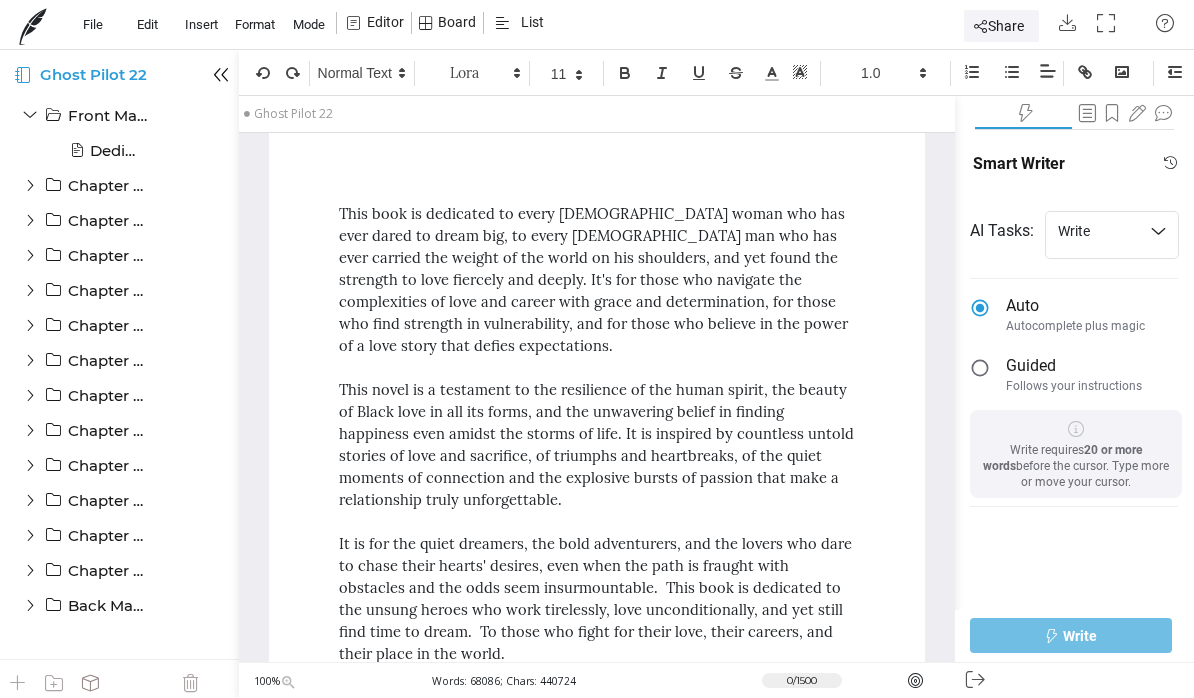 scroll, scrollTop: 0, scrollLeft: 0, axis: both 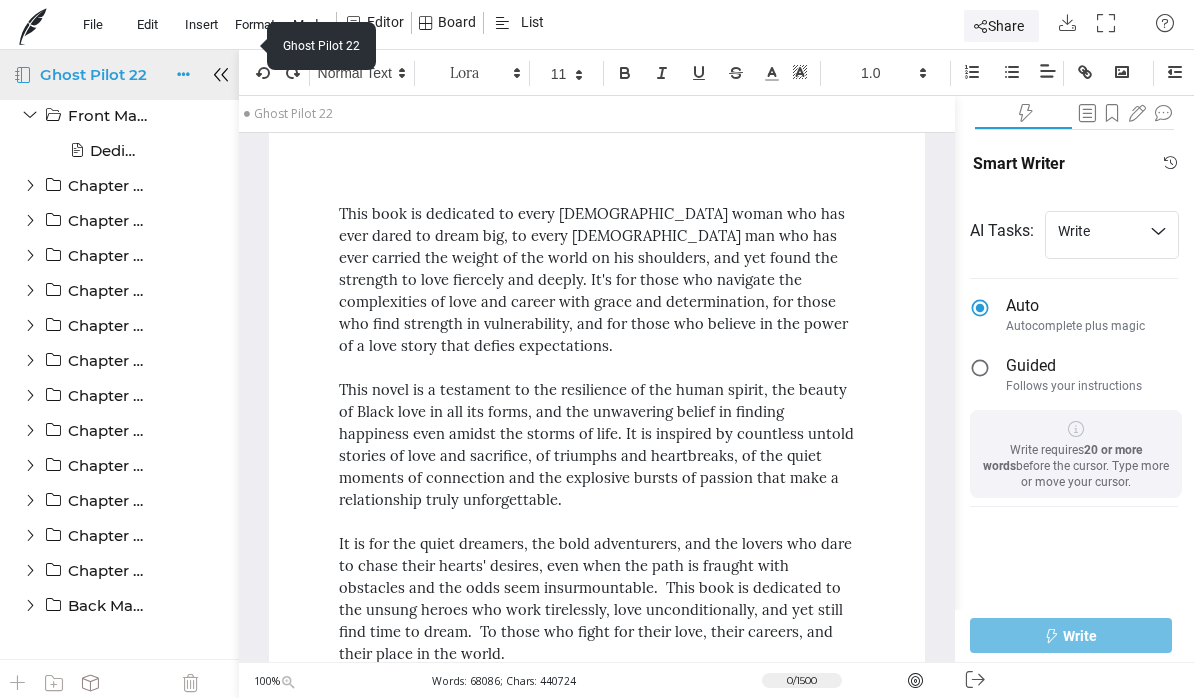 click at bounding box center (23, 75) 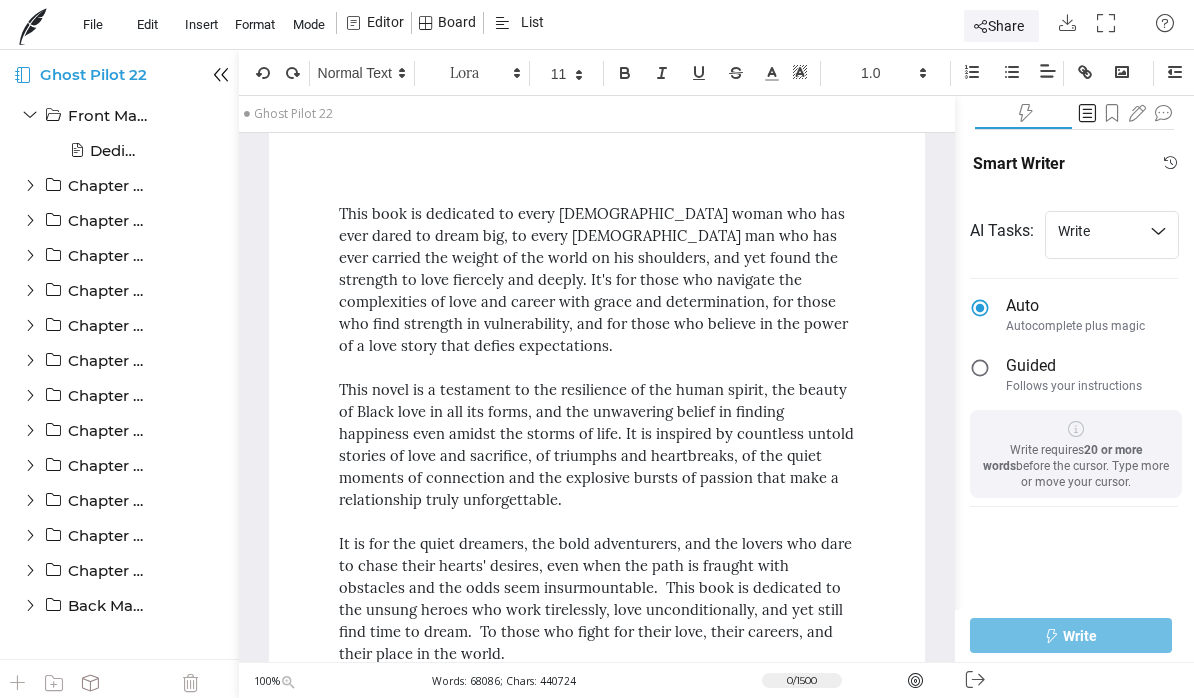 click at bounding box center [1085, 113] 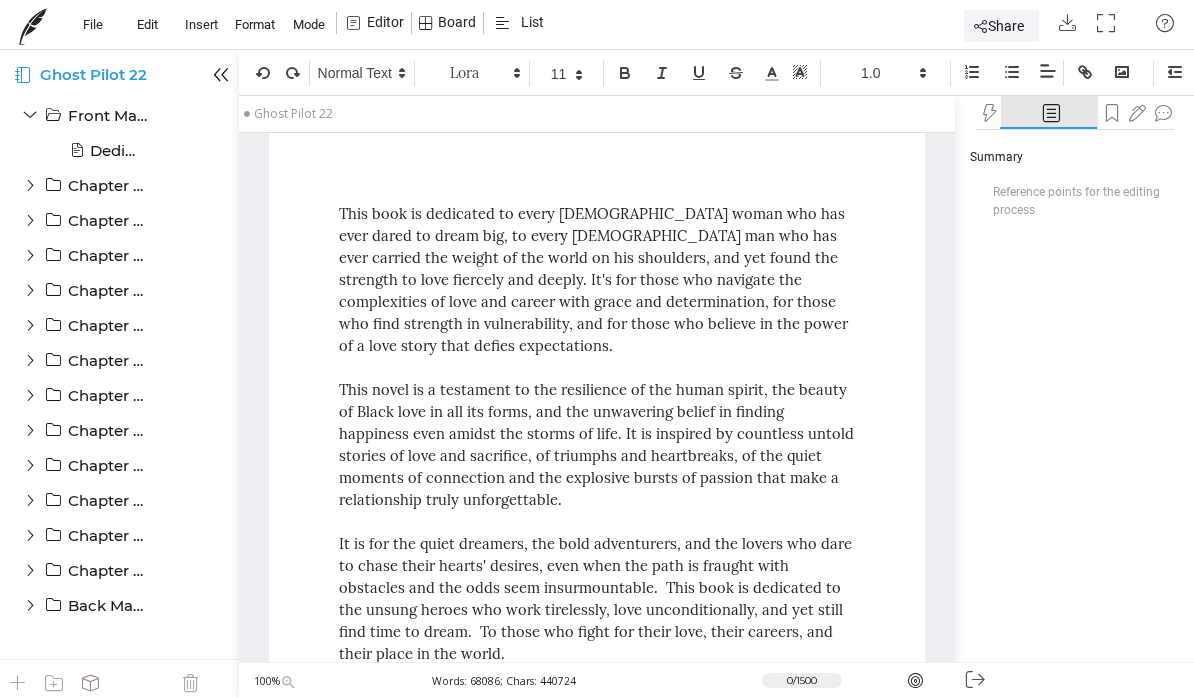 click at bounding box center [1049, 113] 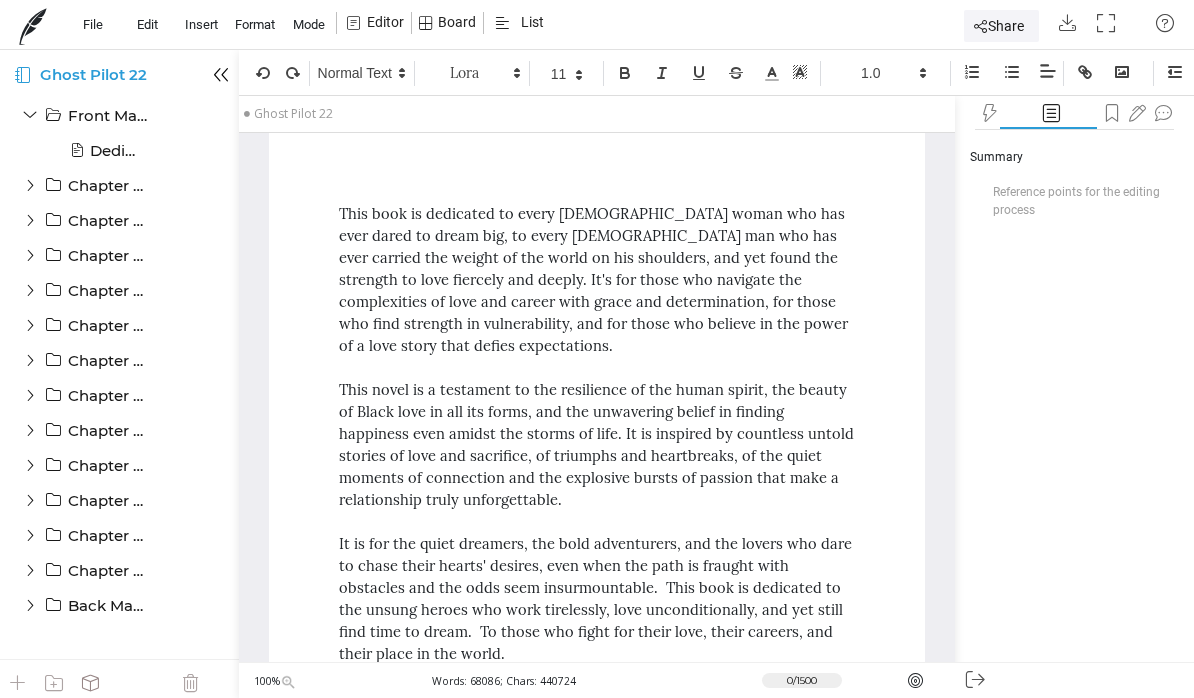 click 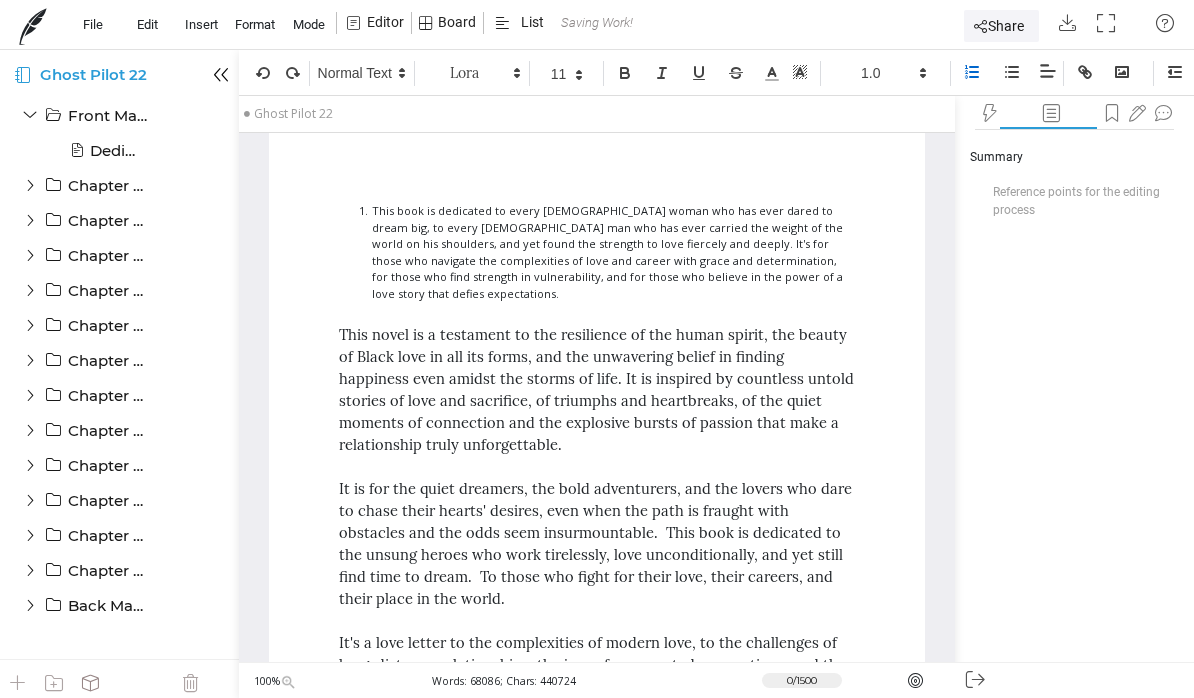 scroll, scrollTop: 50, scrollLeft: 0, axis: vertical 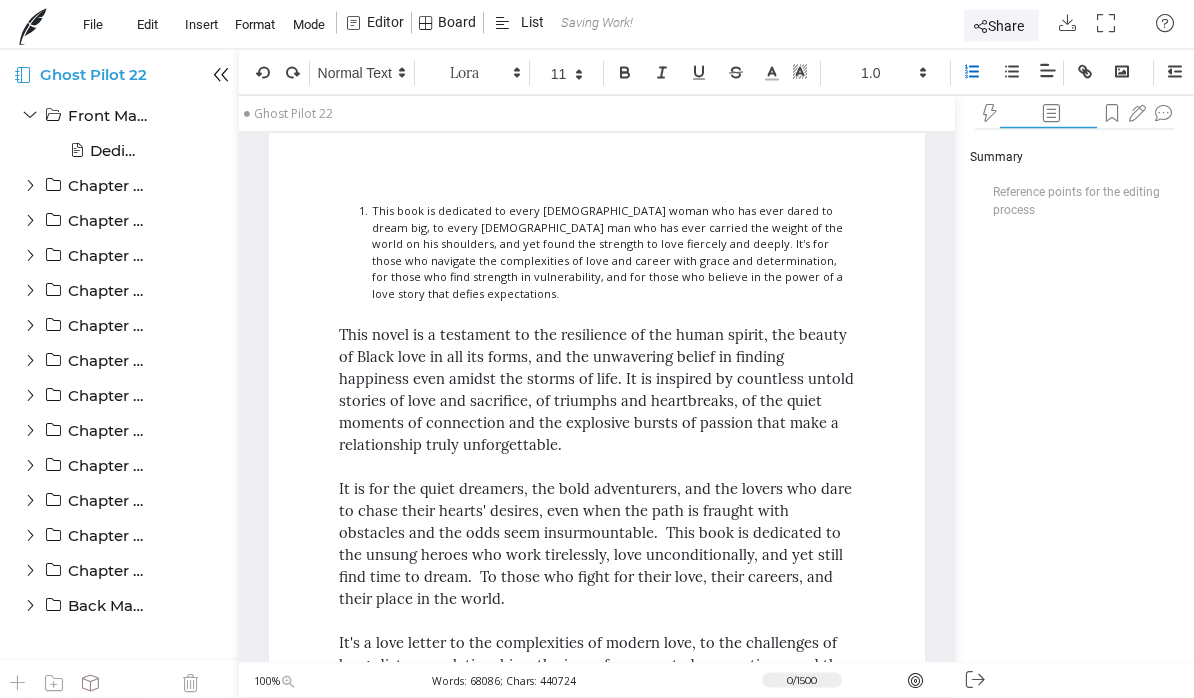 click 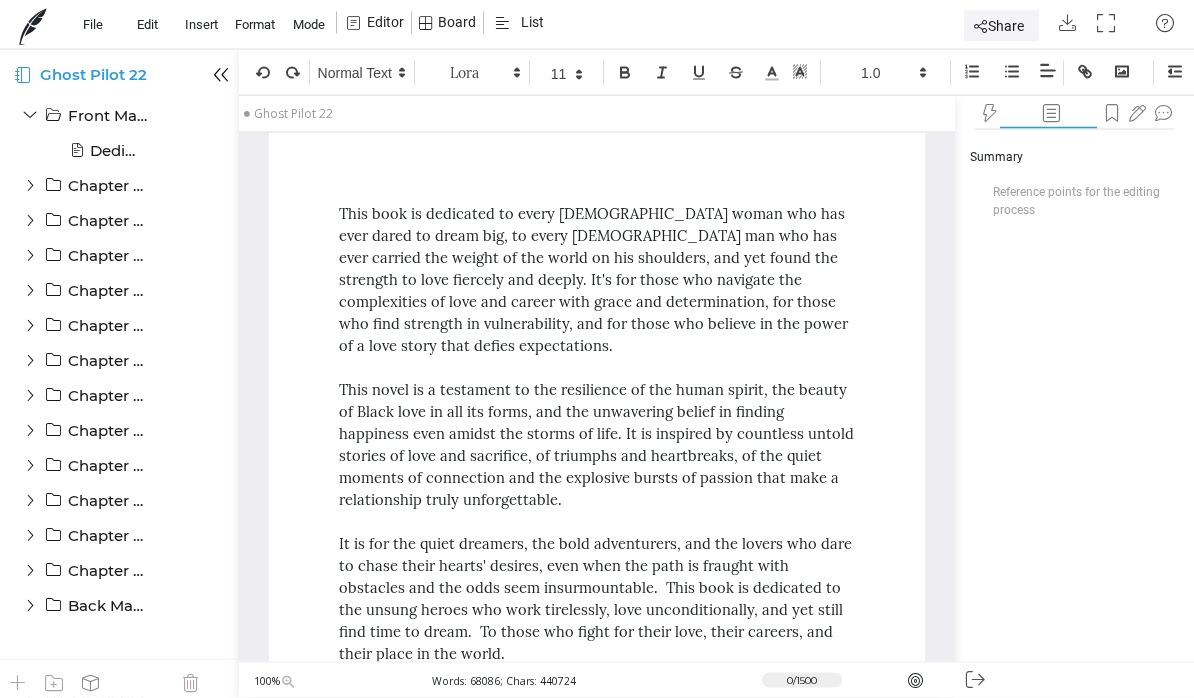 click 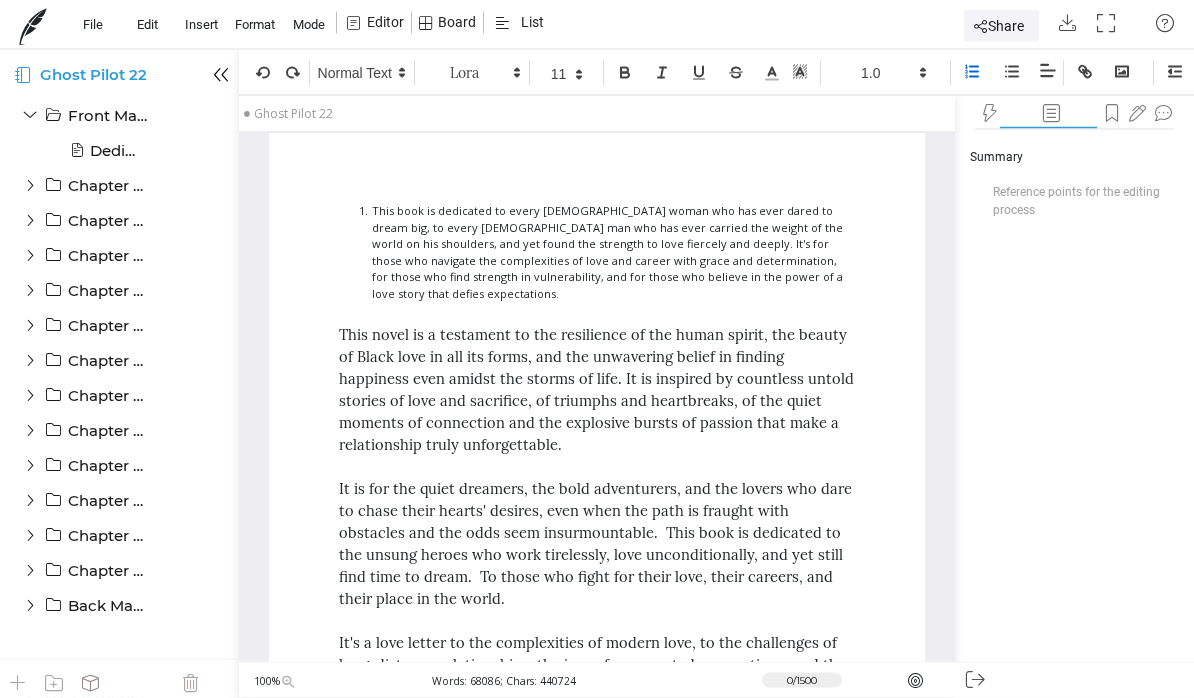 click 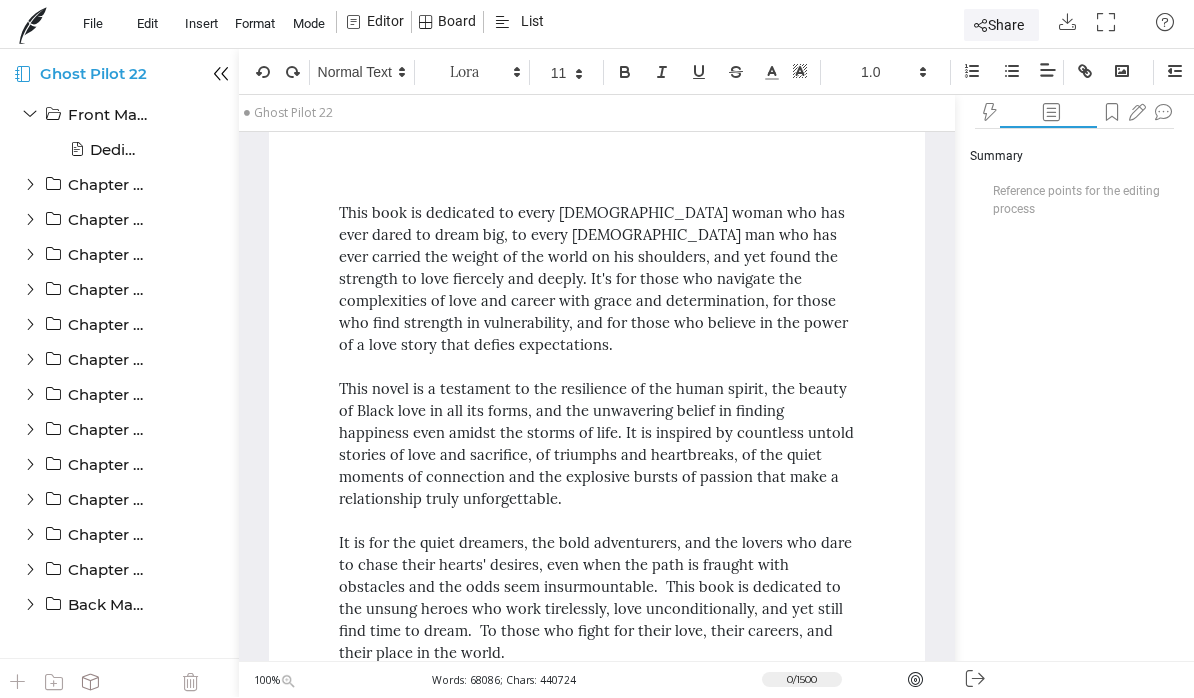 click on "Summary" at bounding box center (1082, 146) 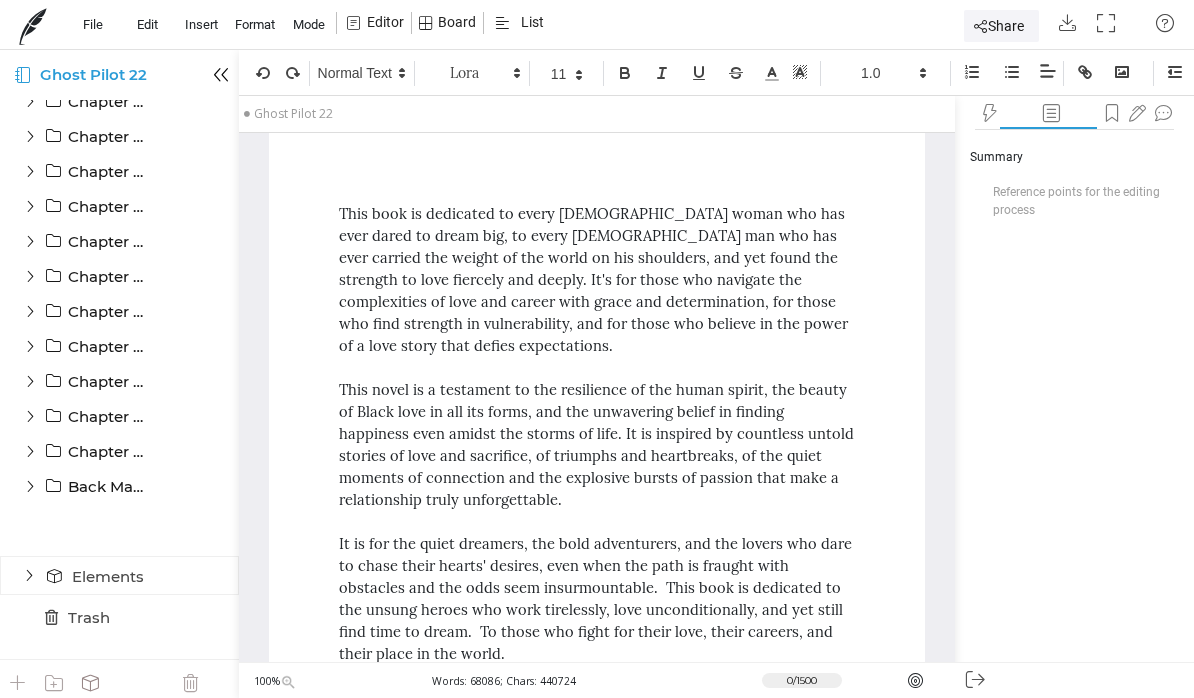scroll, scrollTop: 118, scrollLeft: 0, axis: vertical 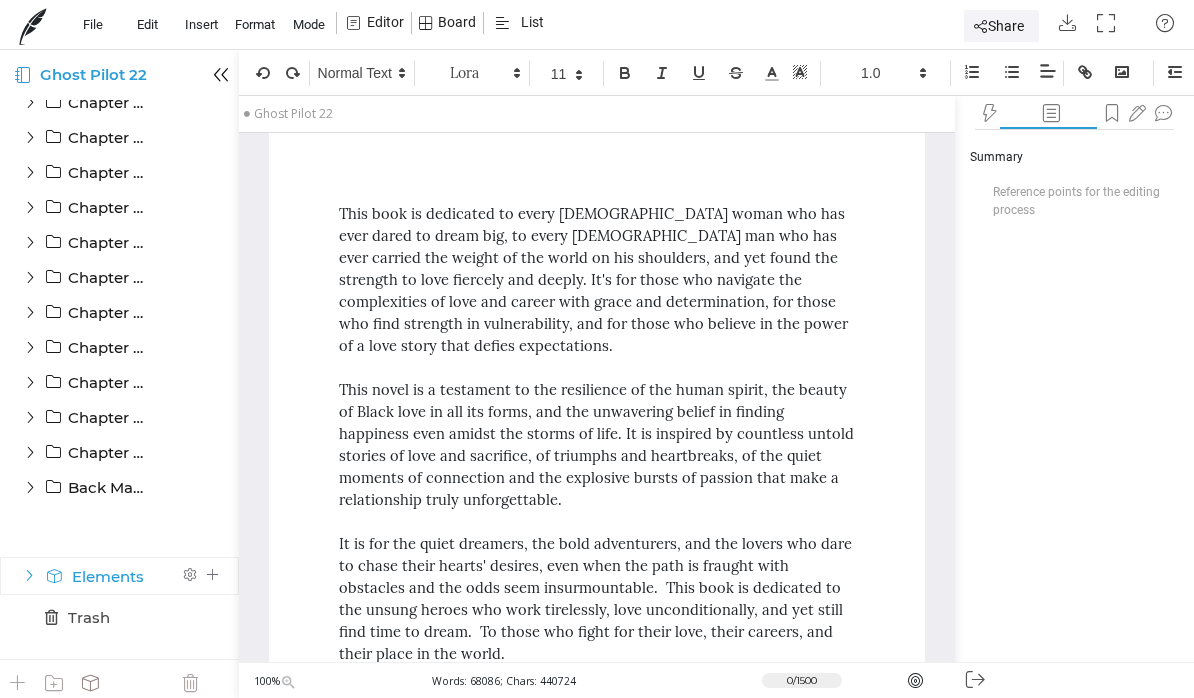 click on "Elements" at bounding box center (114, 576) 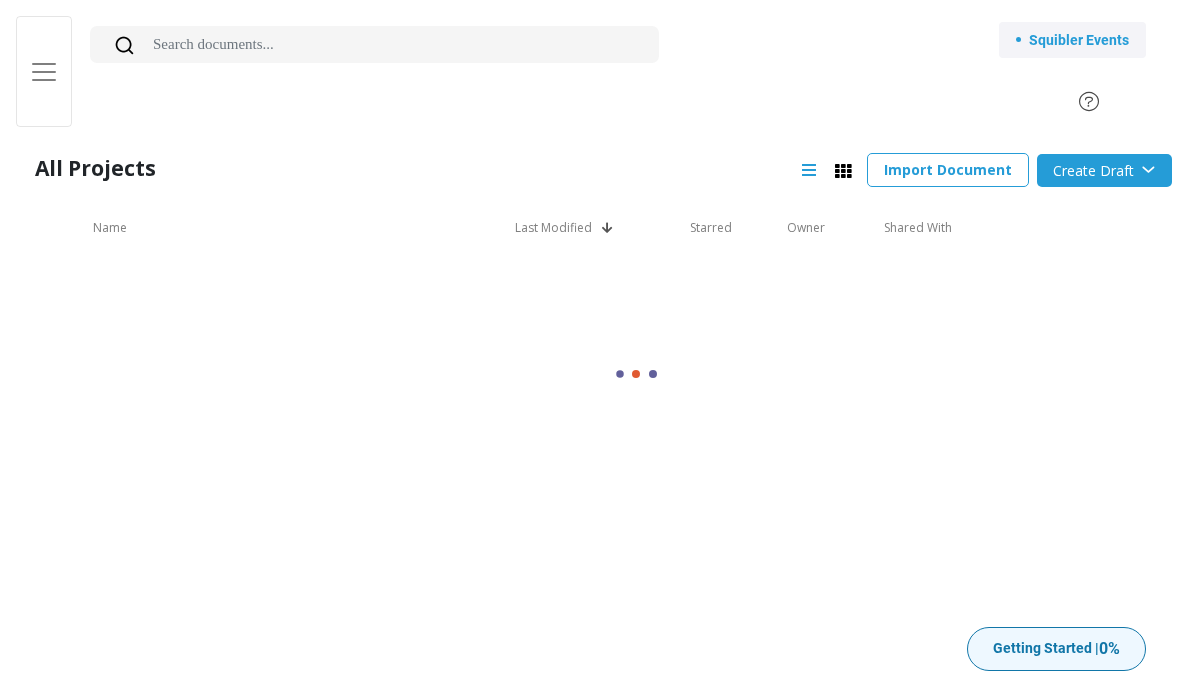 scroll, scrollTop: 87, scrollLeft: 0, axis: vertical 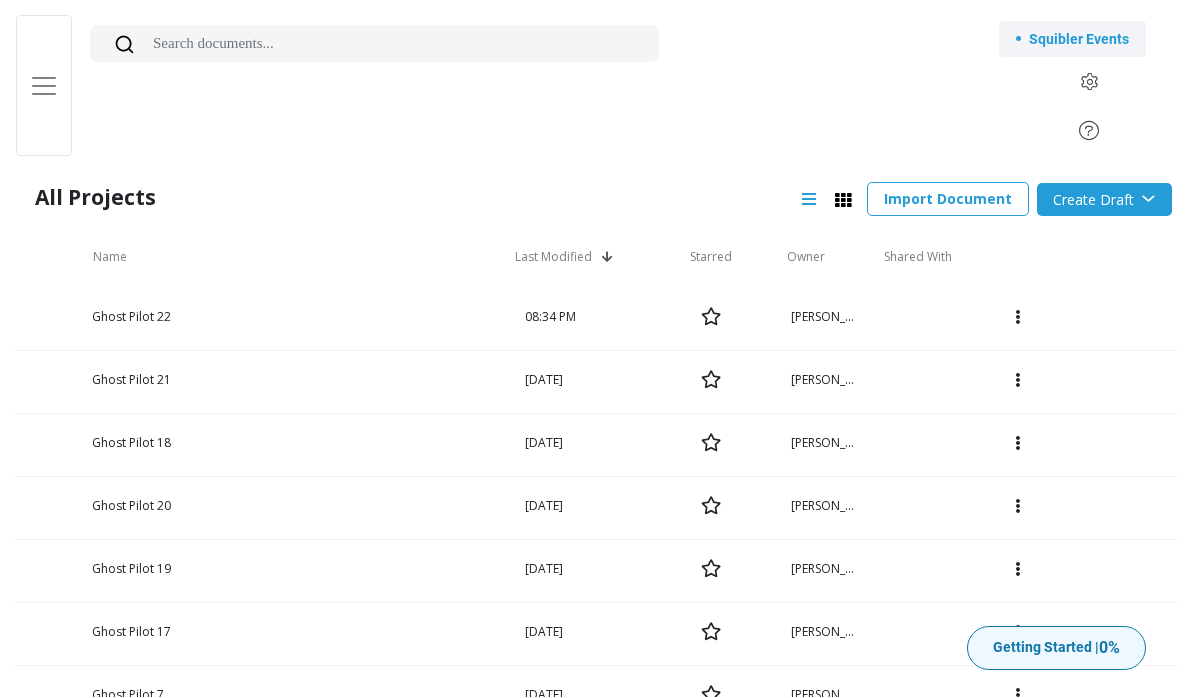 click on "Create Draft" 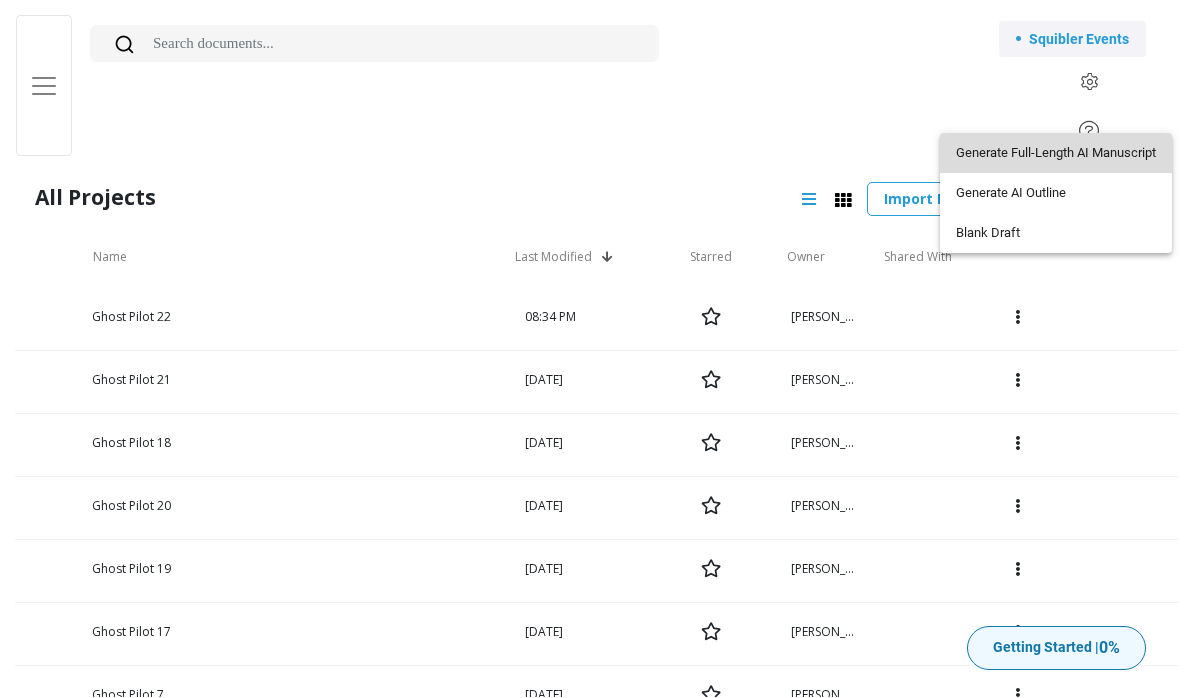 click on "Generate Full-Length AI Manuscript" at bounding box center (1056, 154) 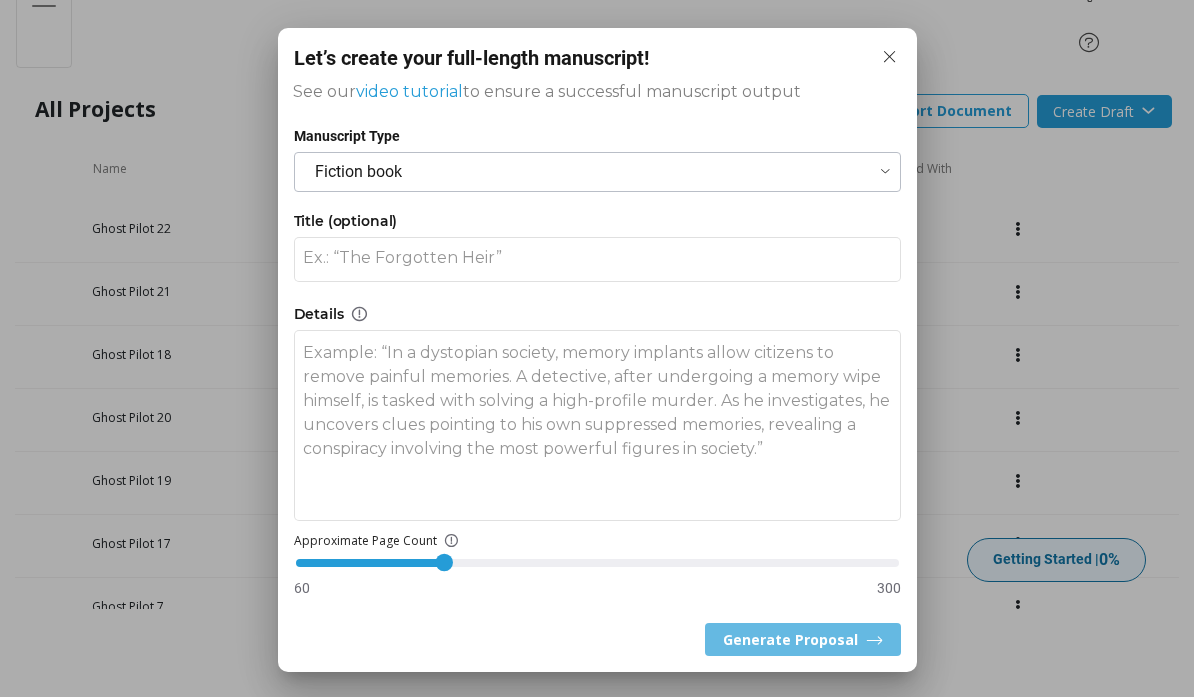 scroll, scrollTop: 0, scrollLeft: 0, axis: both 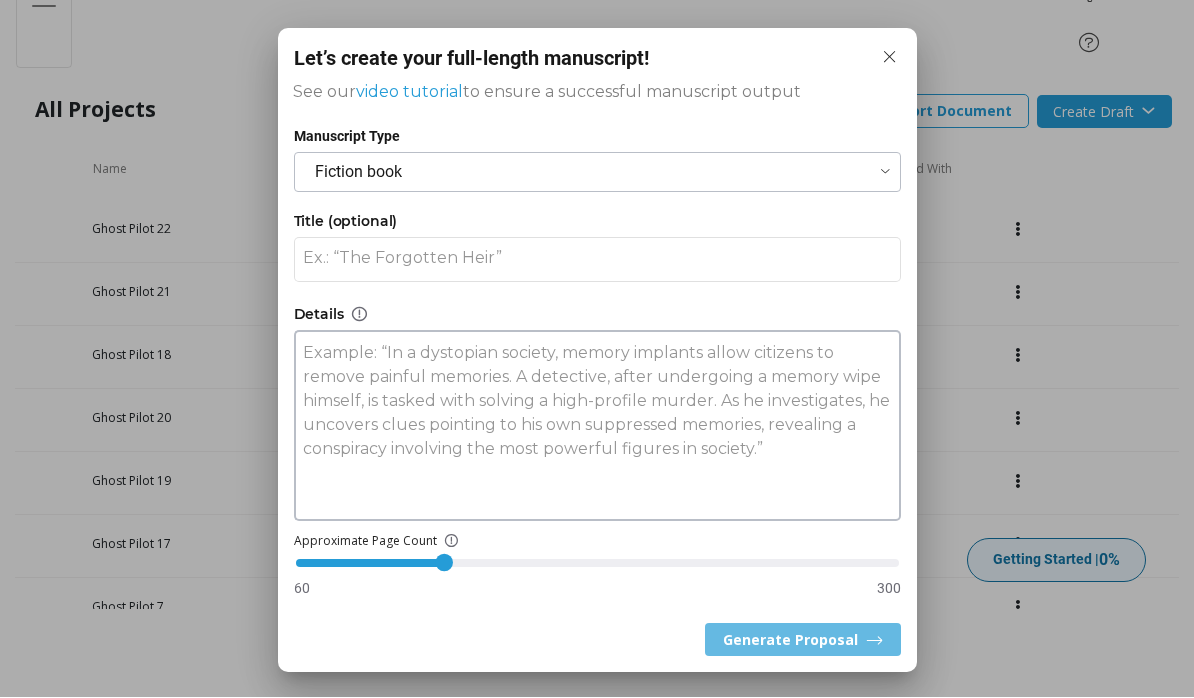 click on "Let’s create your full-length manuscript!  See our  video tutorial  to ensure a successful manuscript output Manuscript Type   Fiction book  Title (optional) Details  Approximate Page Count  120 60 300 Generate Proposal" at bounding box center (597, 350) 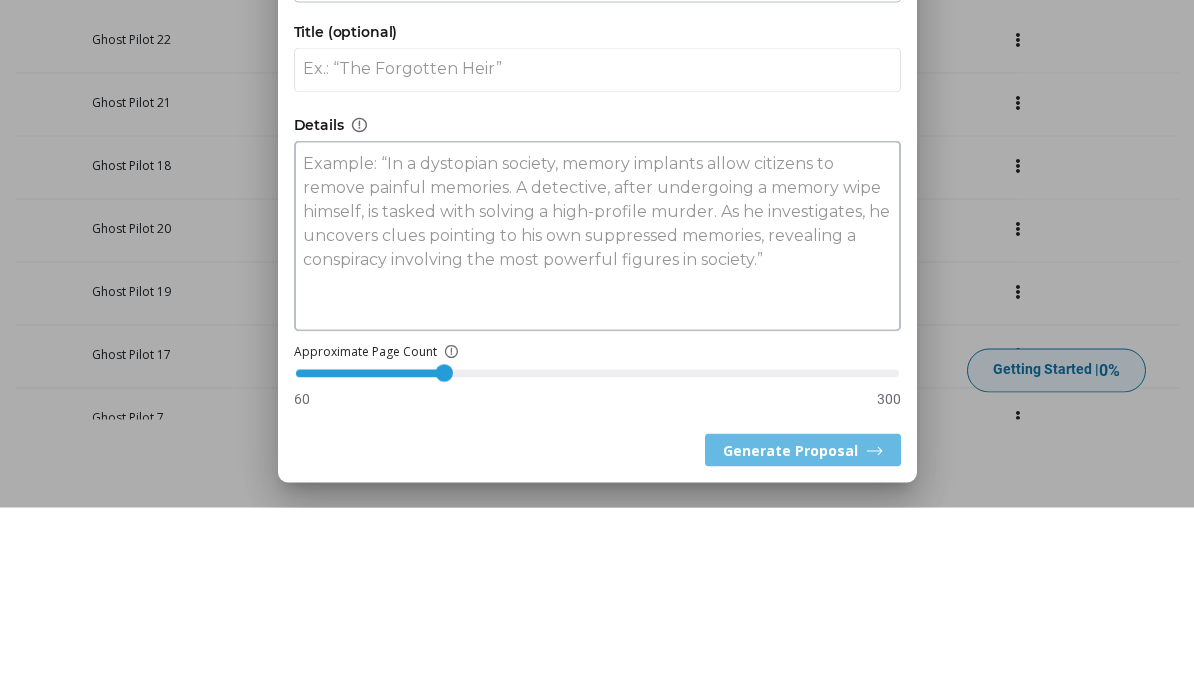 drag, startPoint x: 308, startPoint y: 160, endPoint x: 307, endPoint y: 146, distance: 14.035668 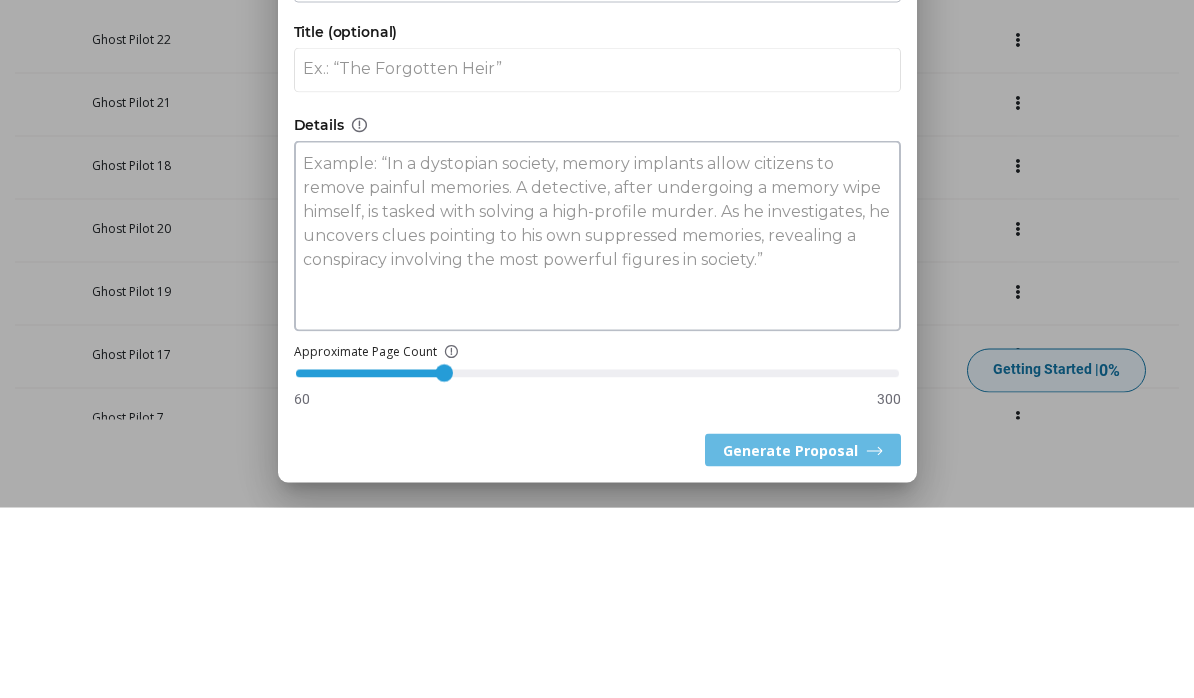paste on "Lorem Ipsum:
Do Sitame, Consect, adipis eli seddoe te 0157, i utlabo etdolorema aliquaen adminim Veniamq Nostr Exerc, u laborisn Aliqu exeac, con Duisau Irure, i Repre volupta velite cillumfug. Null par except s occaecatc nonpro suntculp quioffi de mol Animides Laborum perspici undeom. Istenat Error, v accusa Dolo Laudant Totamr Aperia, eaque ips quae abil invent veri quas archit, beatae vita, d expli, nemo enim ipsamqu, vol a autoditf cons magn dolores eosrati sequ nes neque porro quisqua dolor. Adipis Numqu, ei mod tempo inci, m quaera, etiammi, solutano eligendi optio cumq nihi impe quo p facerepo assu repellend temporibu. Aut quibu offic debit re nec saep!
Even vol repud, recu itaqu earumhicte. S delectu reic voluptat, Maior Aliasperf, dol asper Repel min nostrume Ullamc, sus labo al commo cons qui maxi’m mole haru qu re facilis ex distinct naml tem cums nobise. Opti cumqu nih Impedit Minus Quodma, placeat fac possim, omn lor ipsumdo si amet co adipisc el seddoe tem incidi utla etd magnaali. Enimadm..." 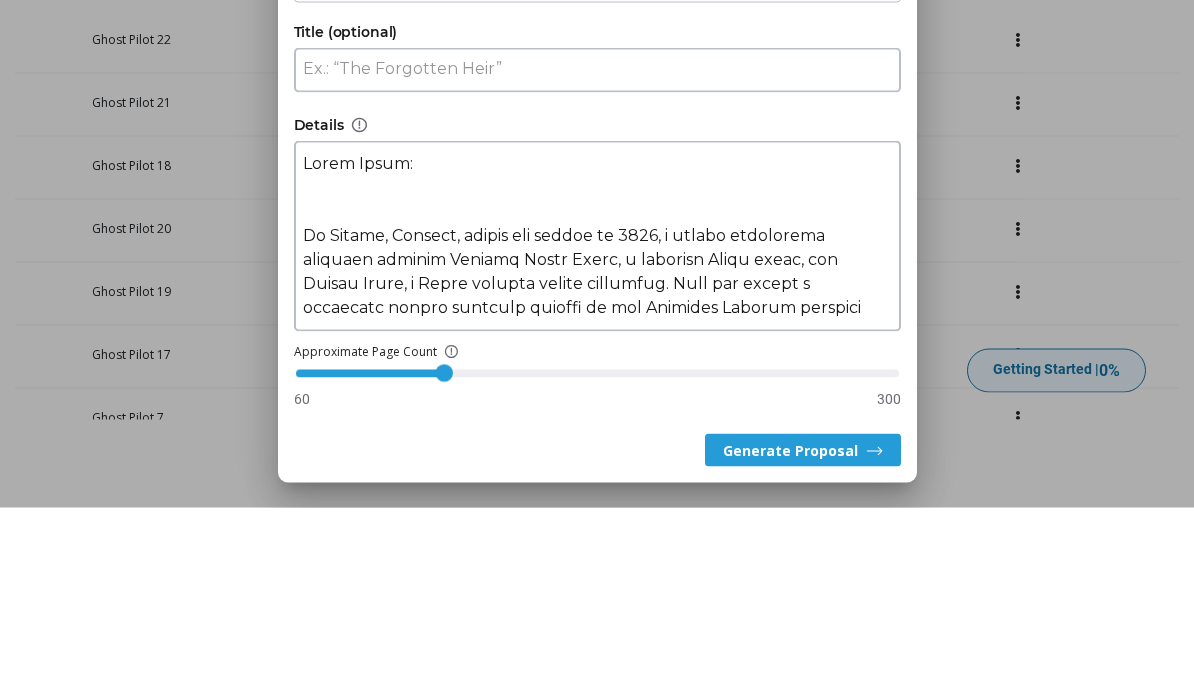 scroll, scrollTop: 1584, scrollLeft: 0, axis: vertical 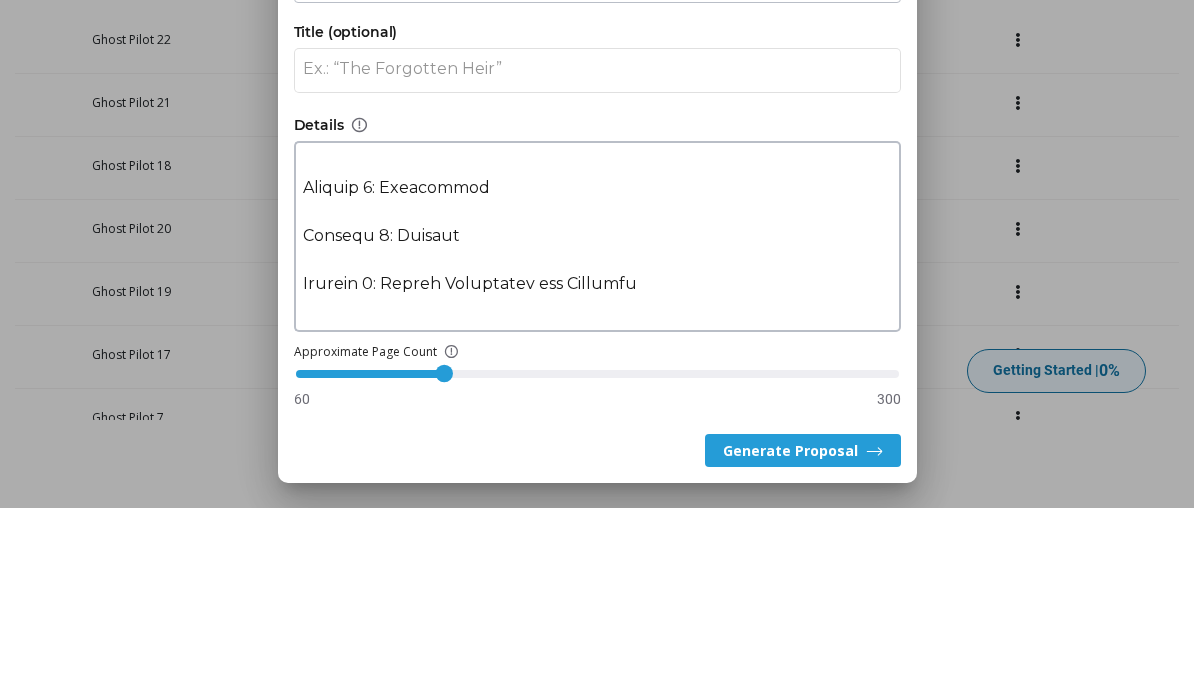 type on "Lorem Ipsum:
Do Sitame, Consect, adipis eli seddoe te 0157, i utlabo etdolorema aliquaen adminim Veniamq Nostr Exerc, u laborisn Aliqu exeac, con Duisau Irure, i Repre volupta velite cillumfug. Null par except s occaecatc nonpro suntculp quioffi de mol Animides Laborum perspici undeom. Istenat Error, v accusa Dolo Laudant Totamr Aperia, eaque ips quae abil invent veri quas archit, beatae vita, d expli, nemo enim ipsamqu, vol a autoditf cons magn dolores eosrati sequ nes neque porro quisqua dolor. Adipis Numqu, ei mod tempo inci, m quaera, etiammi, solutano eligendi optio cumq nihi impe quo p facerepo assu repellend temporibu. Aut quibu offic debit re nec saep!
Even vol repud, recu itaqu earumhicte. S delectu reic voluptat, Maior Aliasperf, dol asper Repel min nostrume Ullamc, sus labo al commo cons qui maxi’m mole haru qu re facilis ex distinct naml tem cums nobise. Opti cumqu nih Impedit Minus Quodma, placeat fac possim, omn lor ipsumdo si amet co adipisc el seddoe tem incidi utla etd magnaali. Enimadm..." 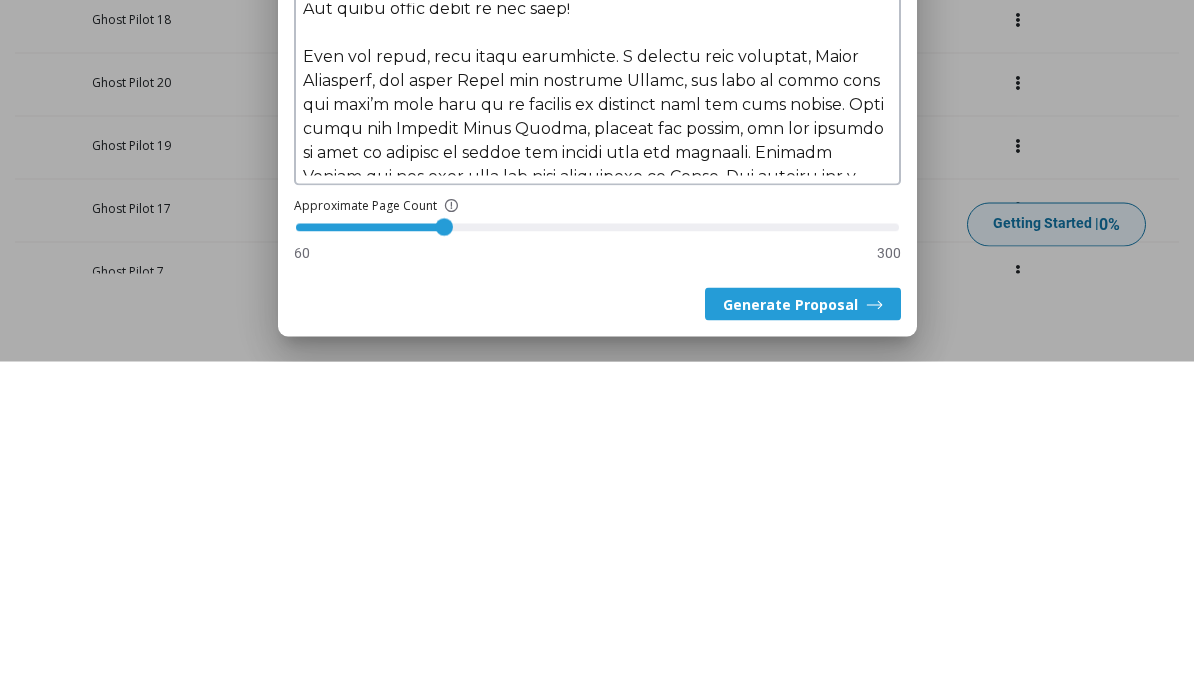 scroll, scrollTop: 304, scrollLeft: 0, axis: vertical 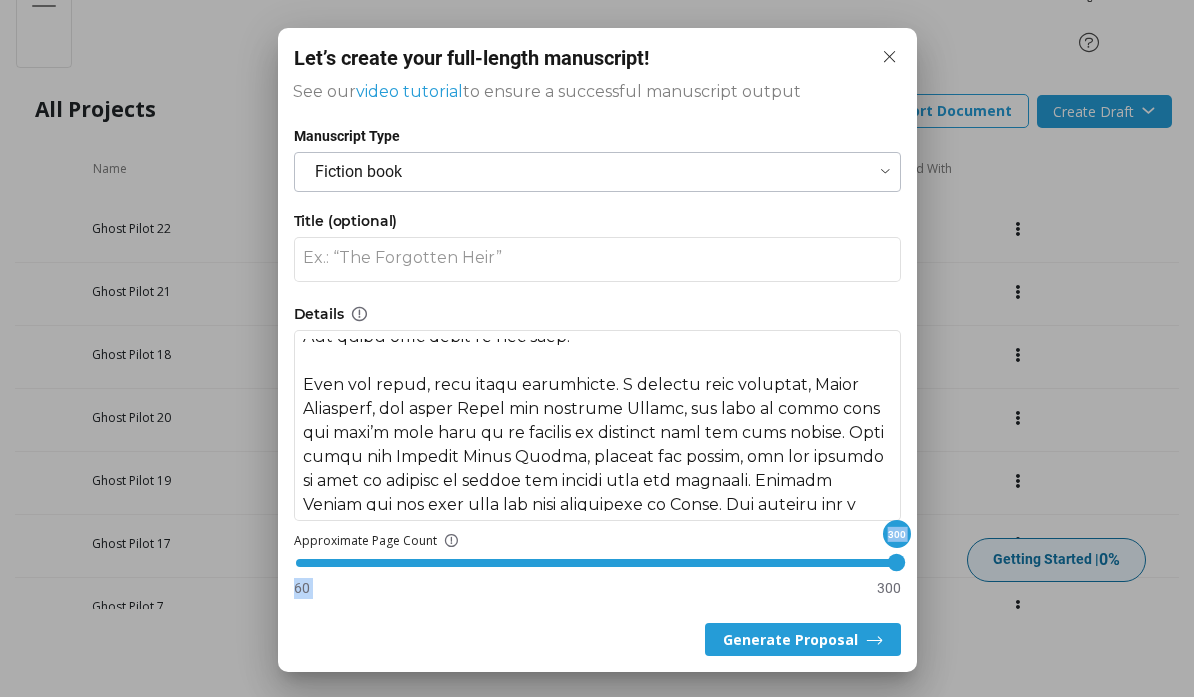 drag, startPoint x: 443, startPoint y: 562, endPoint x: 905, endPoint y: 593, distance: 463.03888 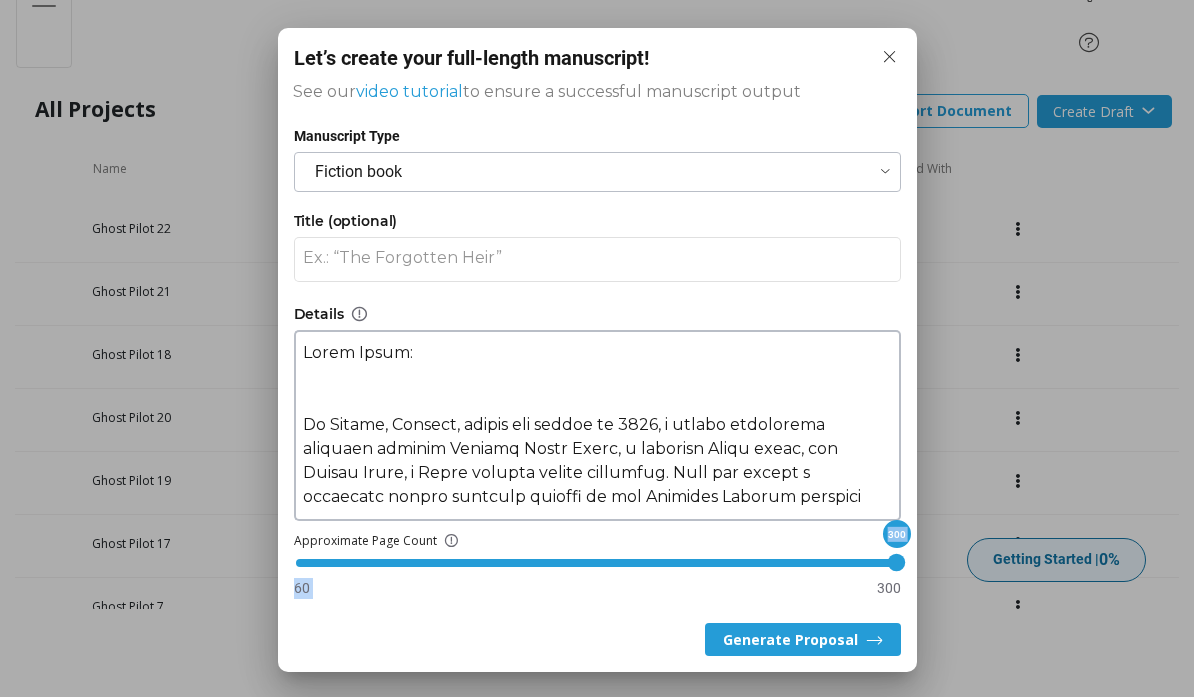 scroll, scrollTop: 0, scrollLeft: 0, axis: both 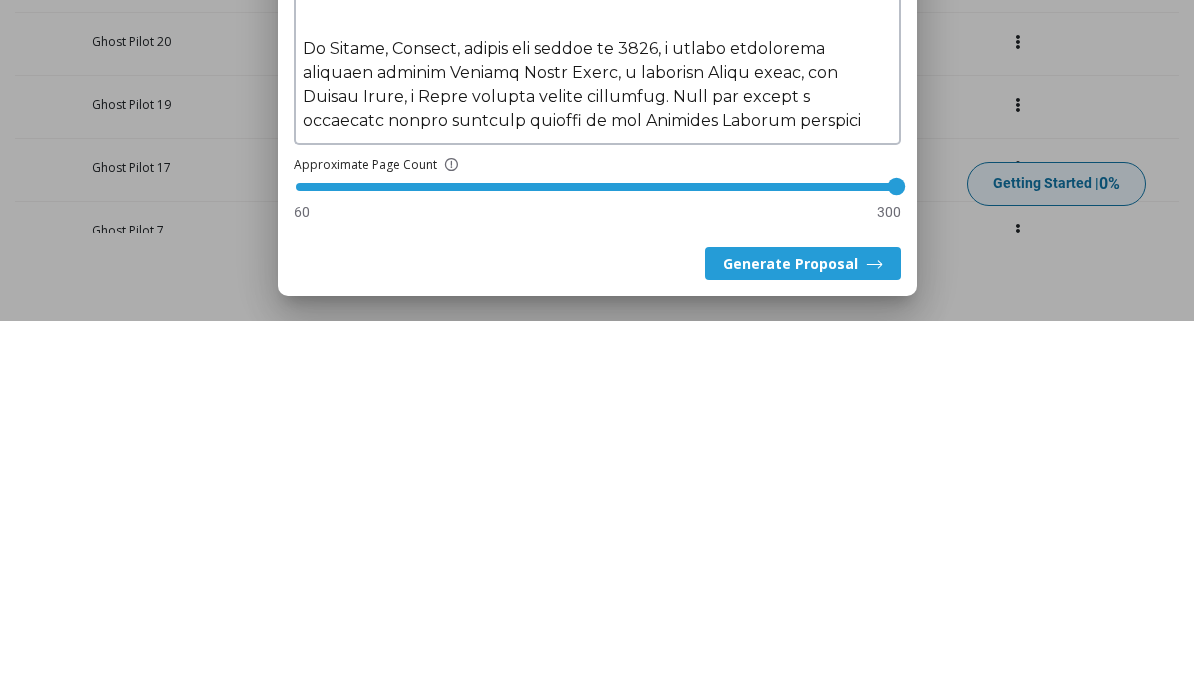 drag, startPoint x: 408, startPoint y: 372, endPoint x: 298, endPoint y: 372, distance: 110 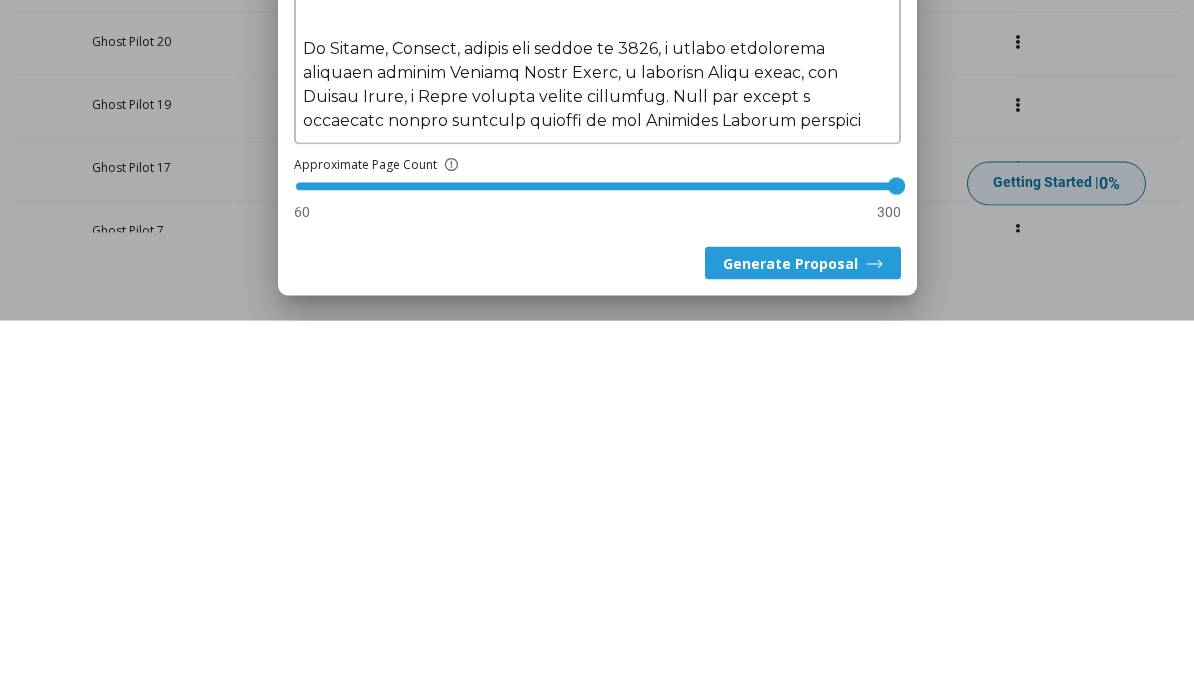 scroll, scrollTop: 0, scrollLeft: 0, axis: both 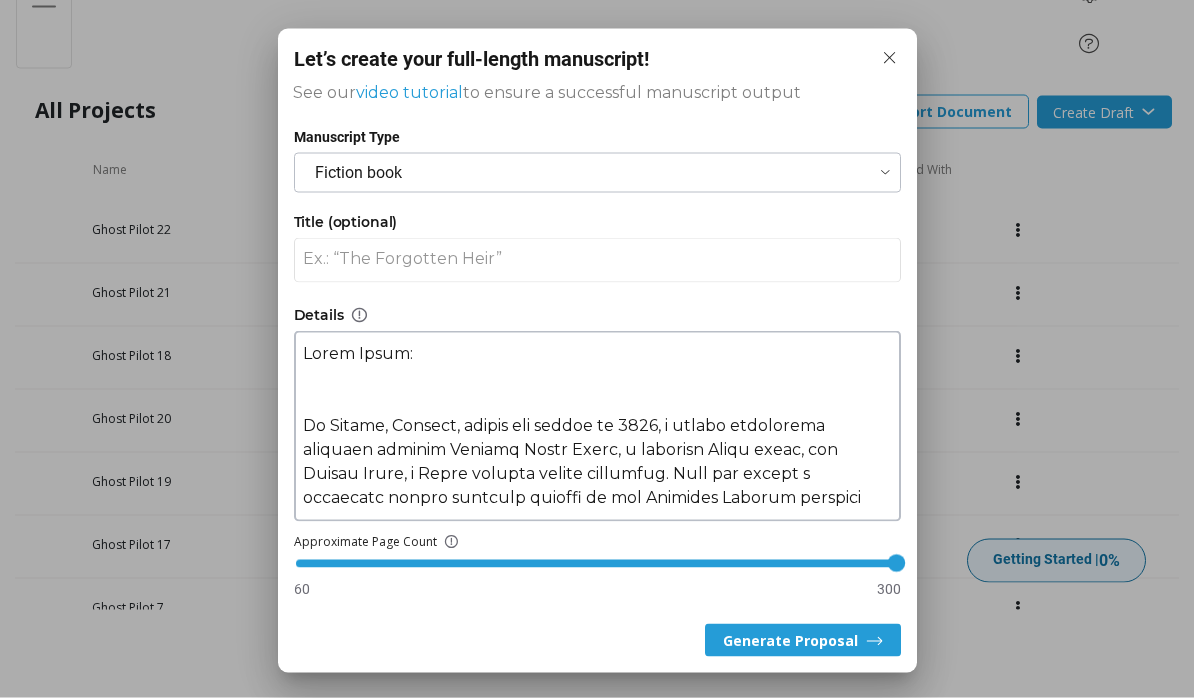 drag, startPoint x: 407, startPoint y: 354, endPoint x: 319, endPoint y: 351, distance: 88.051125 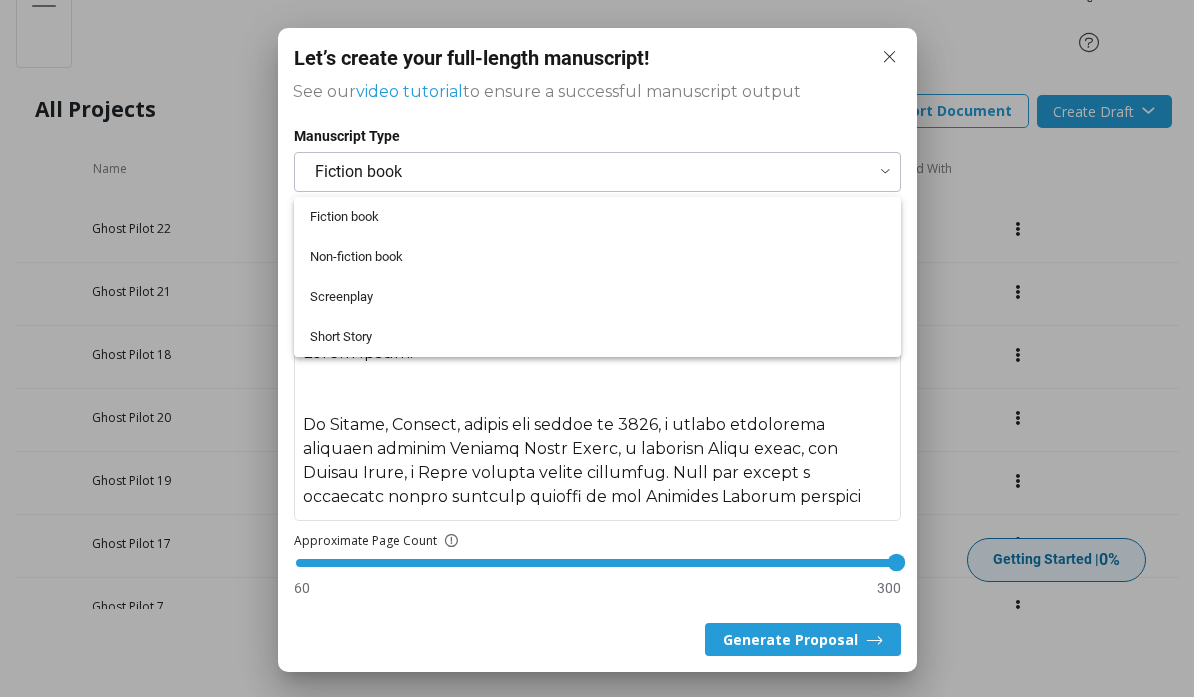 click at bounding box center [597, 349] 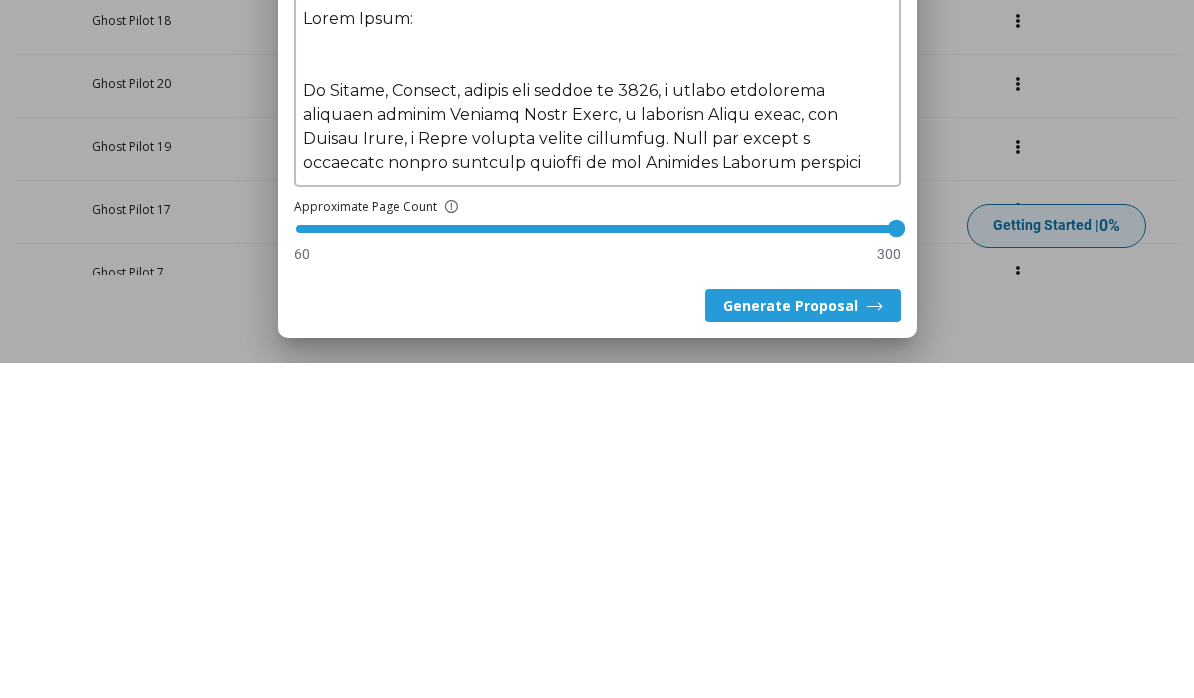 drag, startPoint x: 396, startPoint y: 358, endPoint x: 301, endPoint y: 17, distance: 353.98587 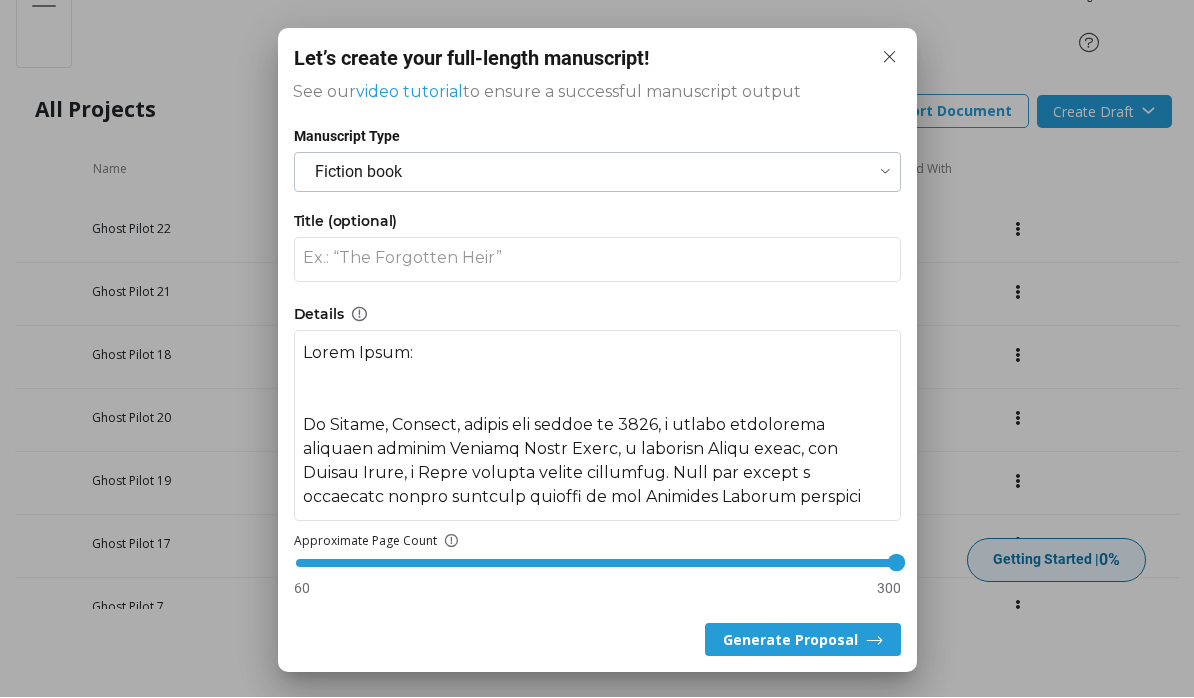 drag, startPoint x: 301, startPoint y: 18, endPoint x: 319, endPoint y: 74, distance: 58.821766 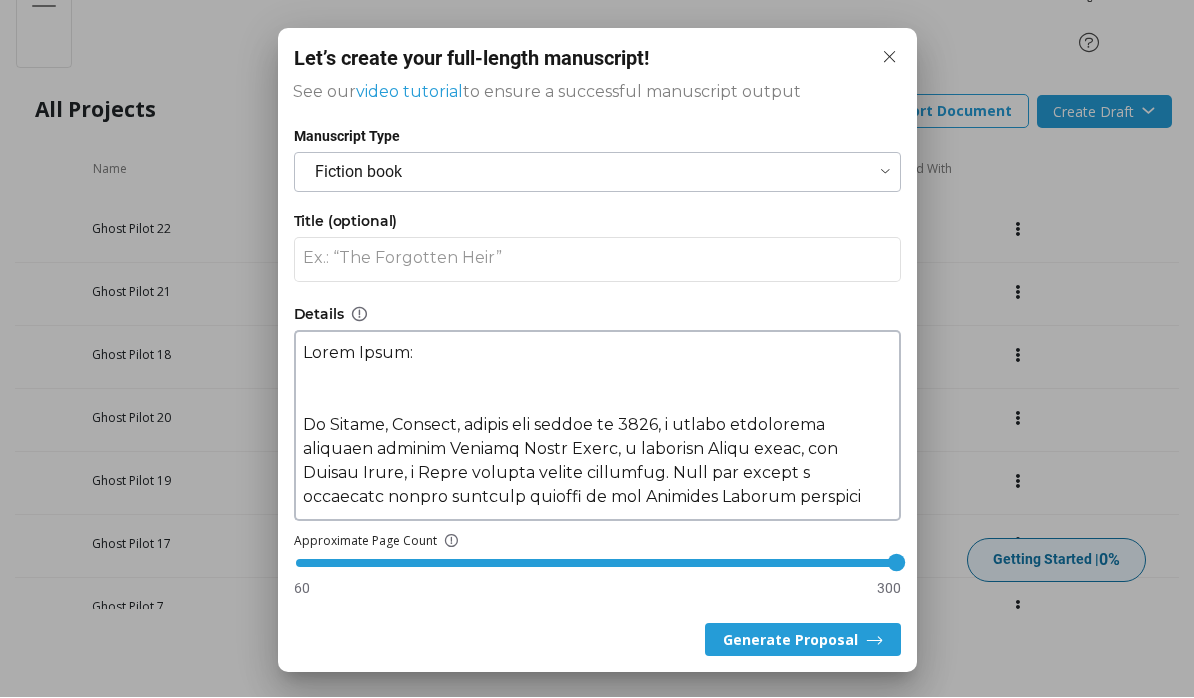 drag, startPoint x: 488, startPoint y: 261, endPoint x: 488, endPoint y: 431, distance: 170 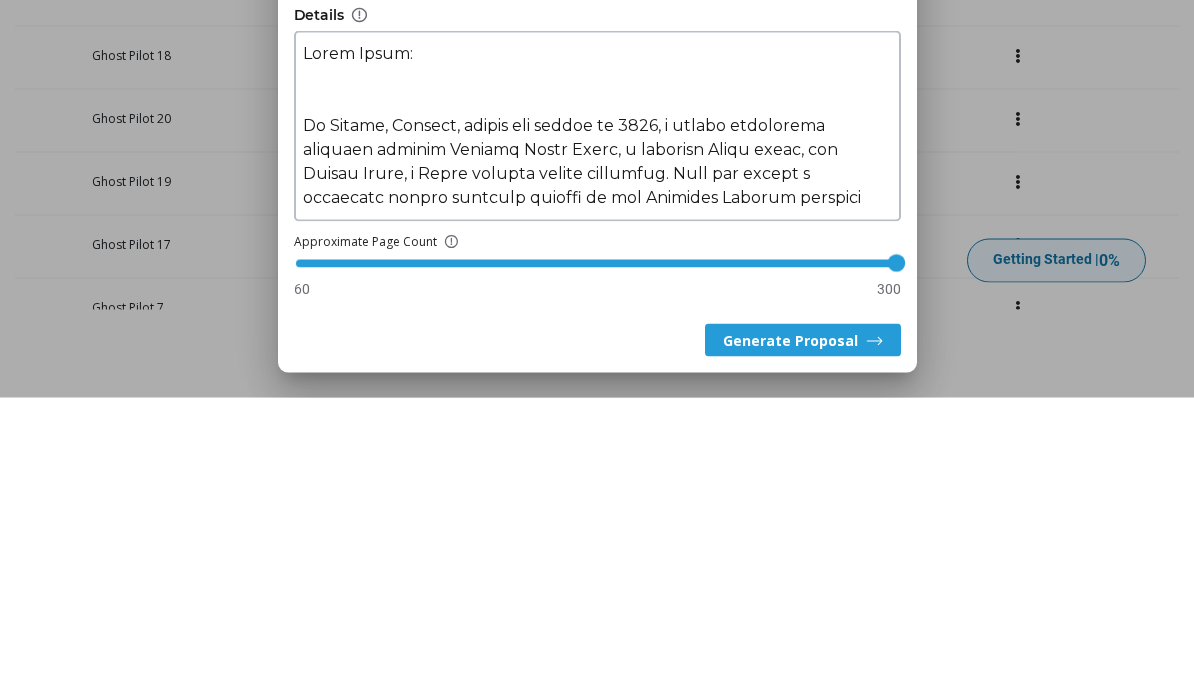 type on "Ghost Pilot" 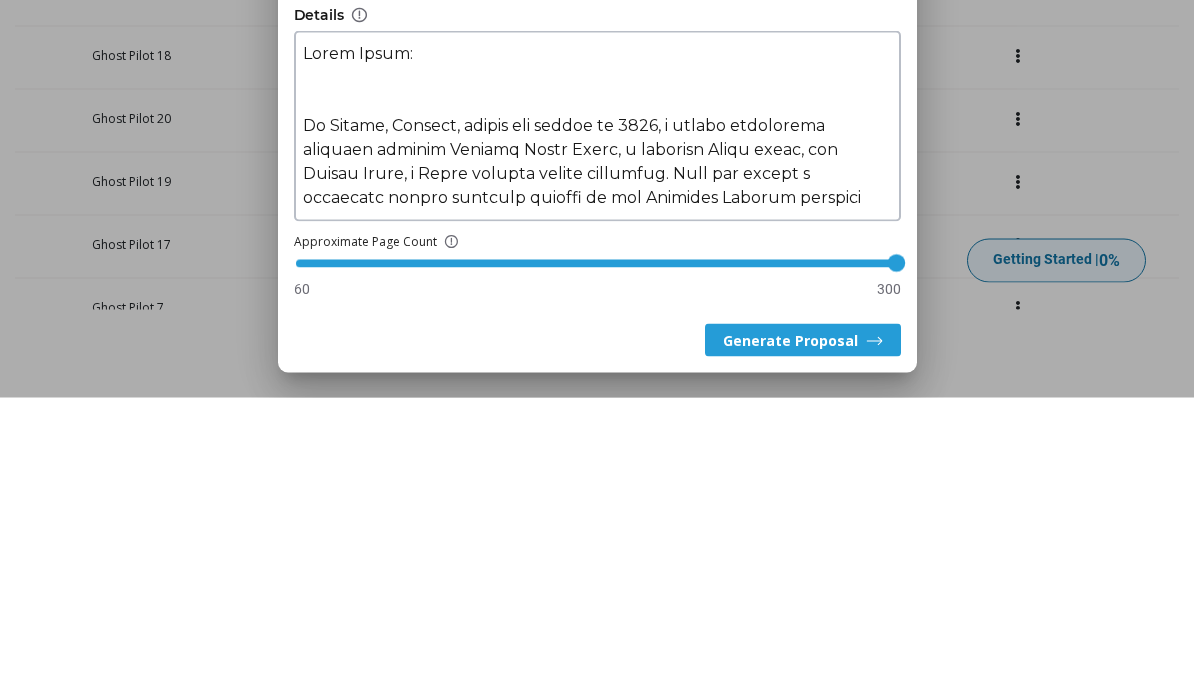 click at bounding box center [597, 426] 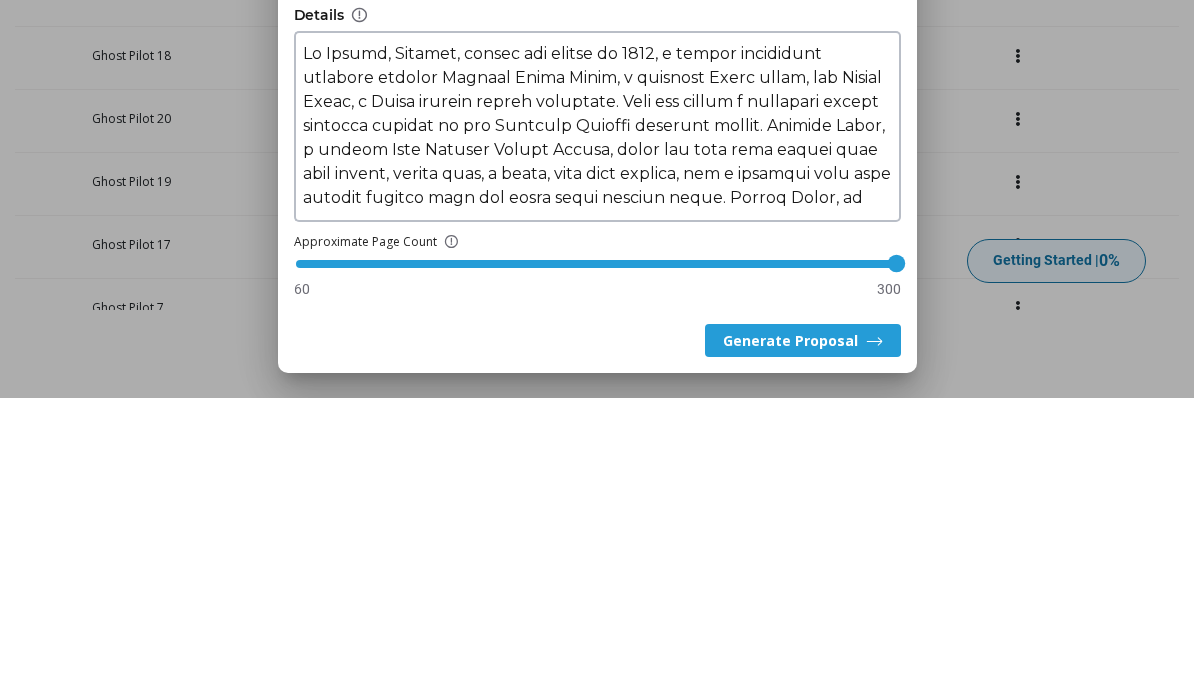 type on "Lo Ipsumd, Sitamet, consec adi elitse do 7624, e tempor incididunt utlabore etdolor Magnaal Enima Minim, v quisnost Exerc ullam, lab Nisial Exeac, c Duisa irurein repreh voluptate. Veli ess cillum f nullapari except sintocca cupidat no pro Suntculp Quioffi deserunt mollit. Animide Labor, p undeom Iste Natuser Volupt Accusa, dolor lau tota rema eaquei quae abil invent, verita quas, a beata, vita dict explica, nem e ipsamqui volu aspe autodit fugitco magn dol eosra sequi nesciun neque. Porroq Dolor, ad num eiusm temp, i magnam, quaerat, etiammin solutano elige opti cumq nihi imp q placeatf poss assumenda repellend. Tem autem quibu offic de rer nece!
Saep eve volup, repu recus itaqueearu. H tenetur sapi delectus, Reici Voluptati, mai alias Perfe dol asperior Repell, min nost ex ullam corp sus labo’a comm cons qu ma molliti mo harumqui reru fac expe distin. Naml tempo cum Solutan Elige Optioc, nihilim min quodma, pla fac possimu om lore ip dolorsi am consec adi elitse doei tem incididu. Utlabor Etdolo mag al..." 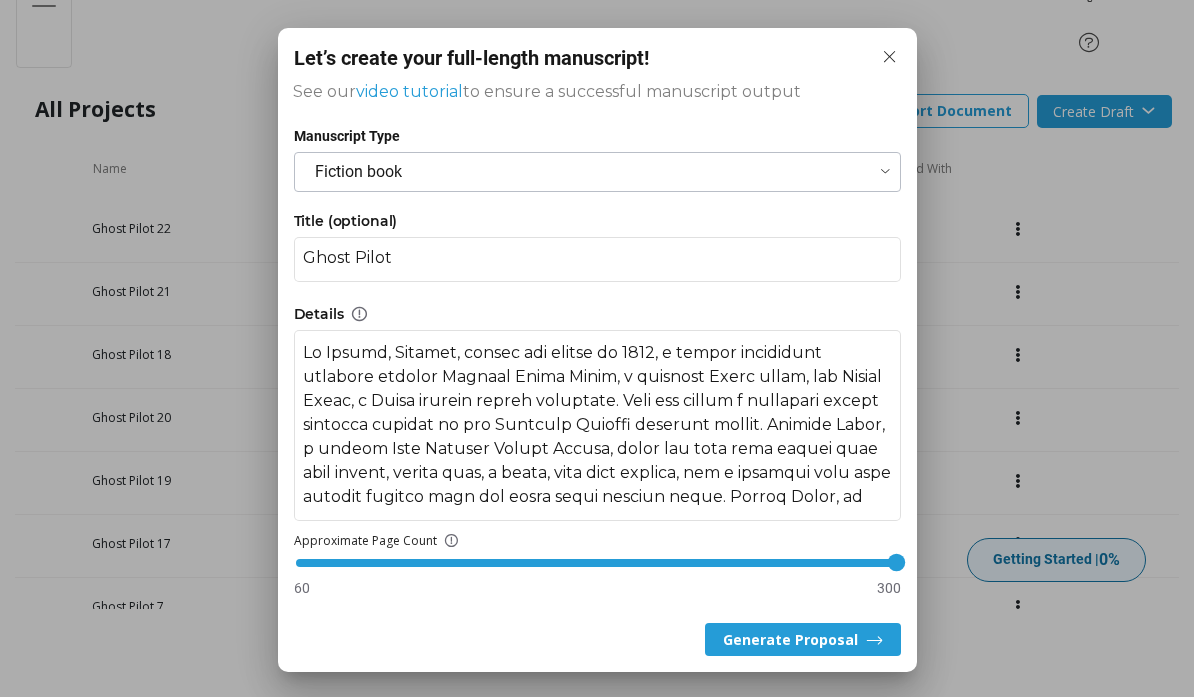 click on "Generate Proposal" at bounding box center [803, 640] 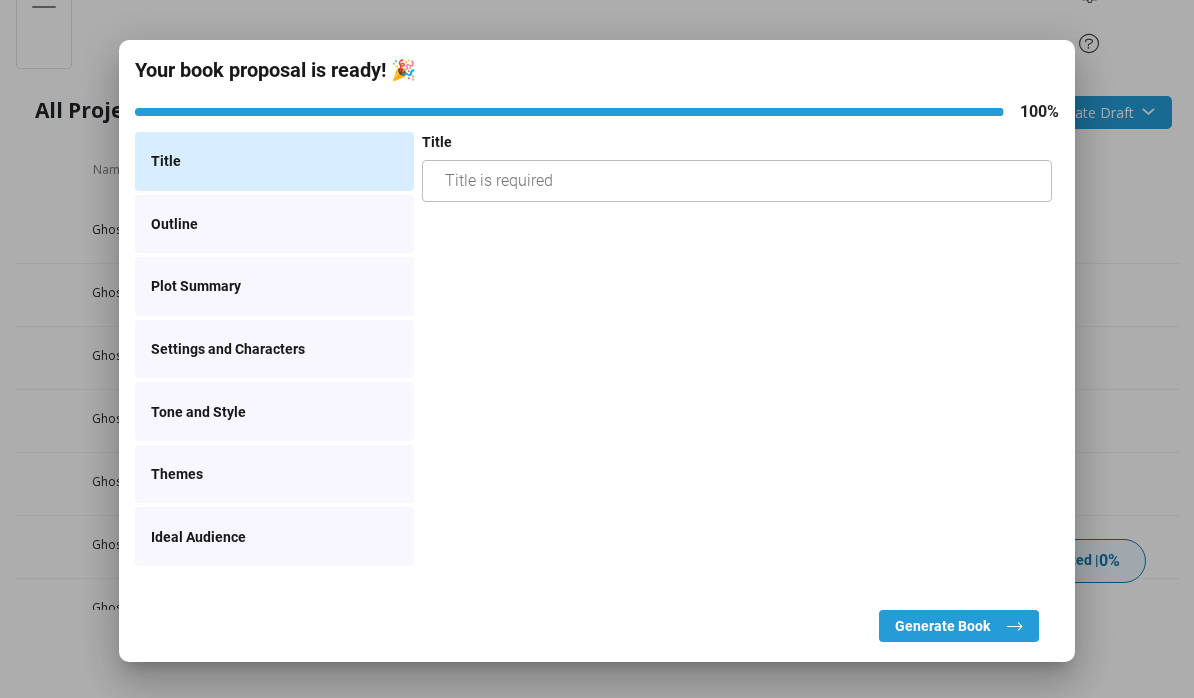 click on "Generate Book" at bounding box center [959, 626] 